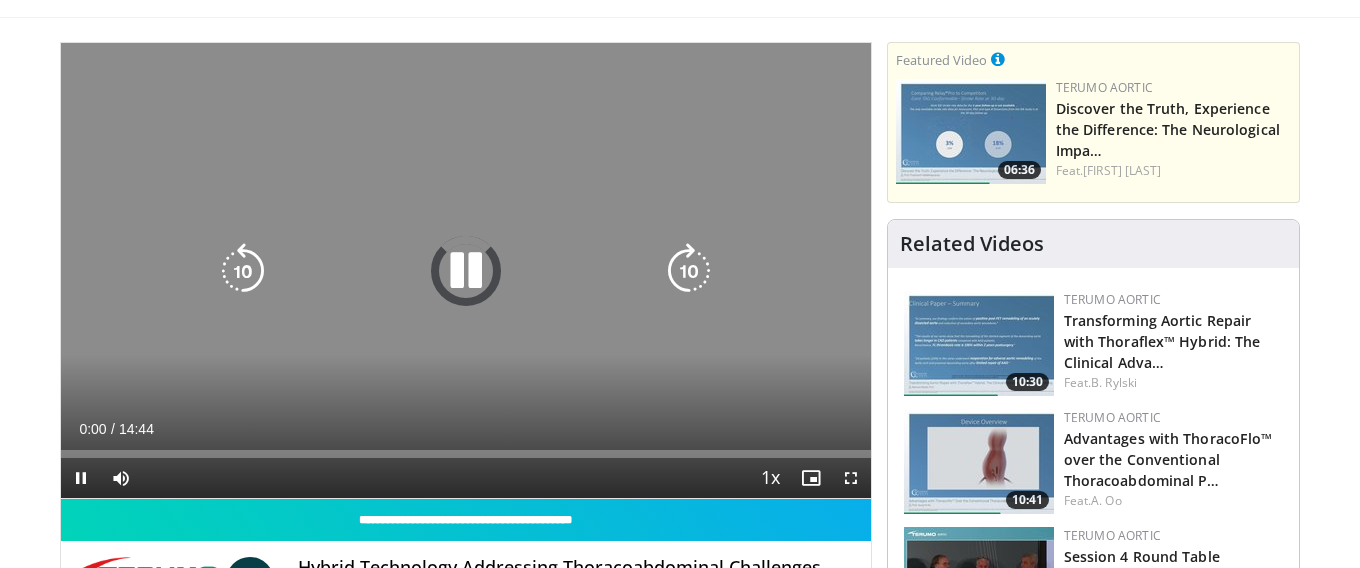 scroll, scrollTop: 112, scrollLeft: 0, axis: vertical 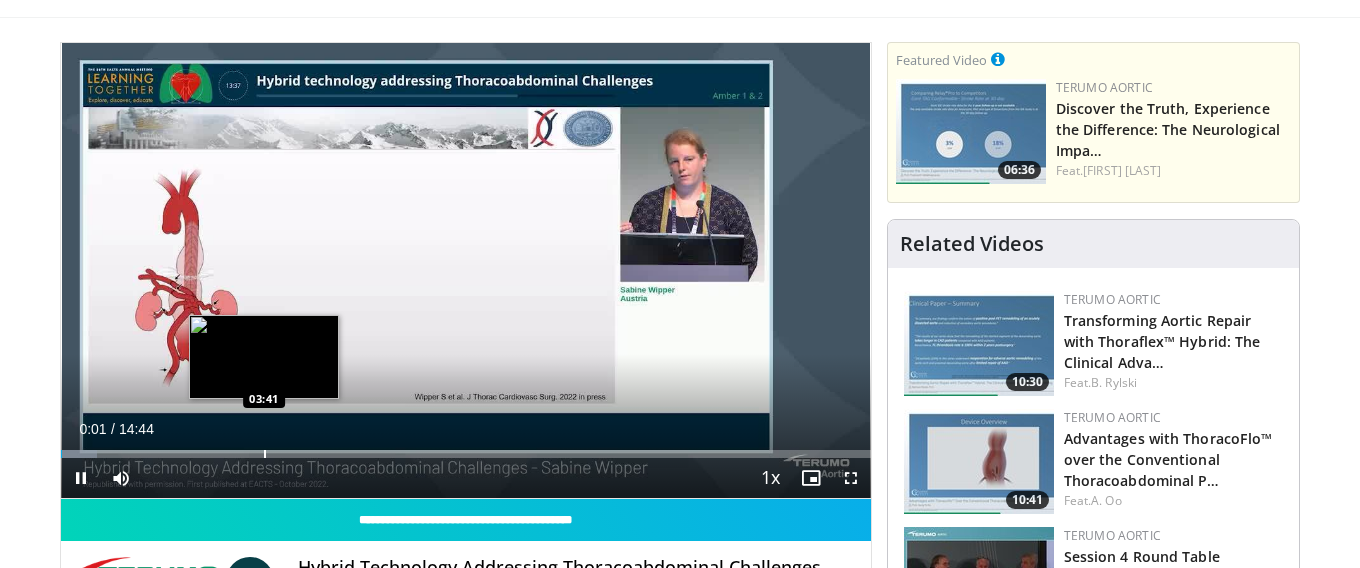 click at bounding box center (265, 454) 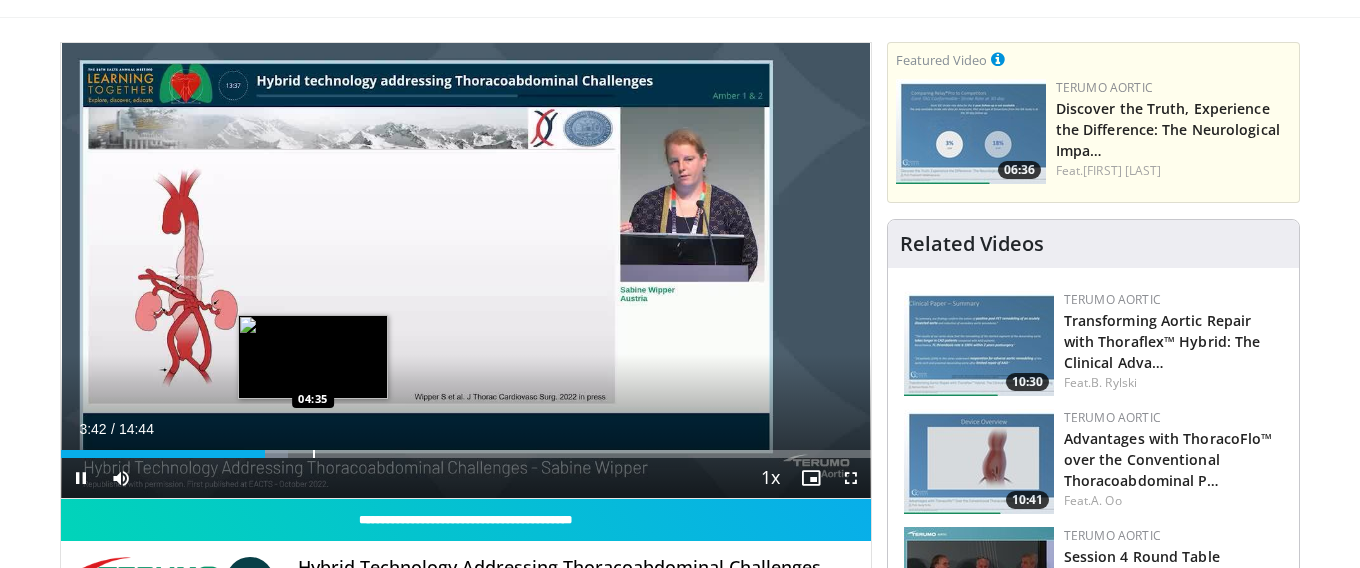 click at bounding box center [314, 454] 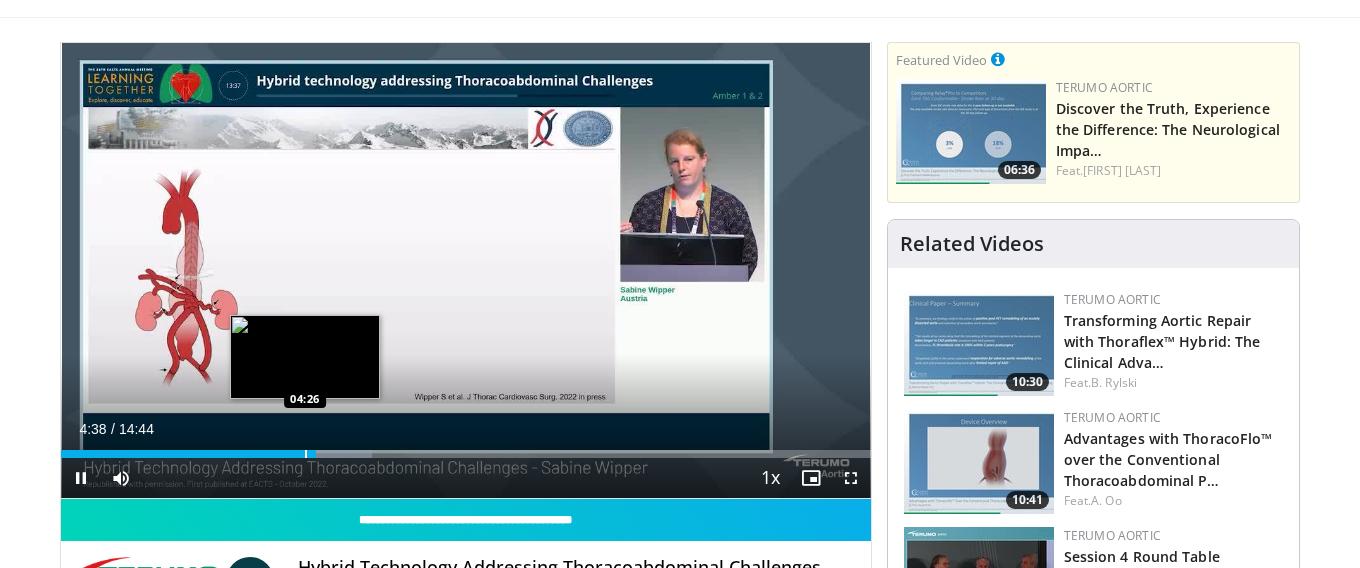 click at bounding box center (306, 454) 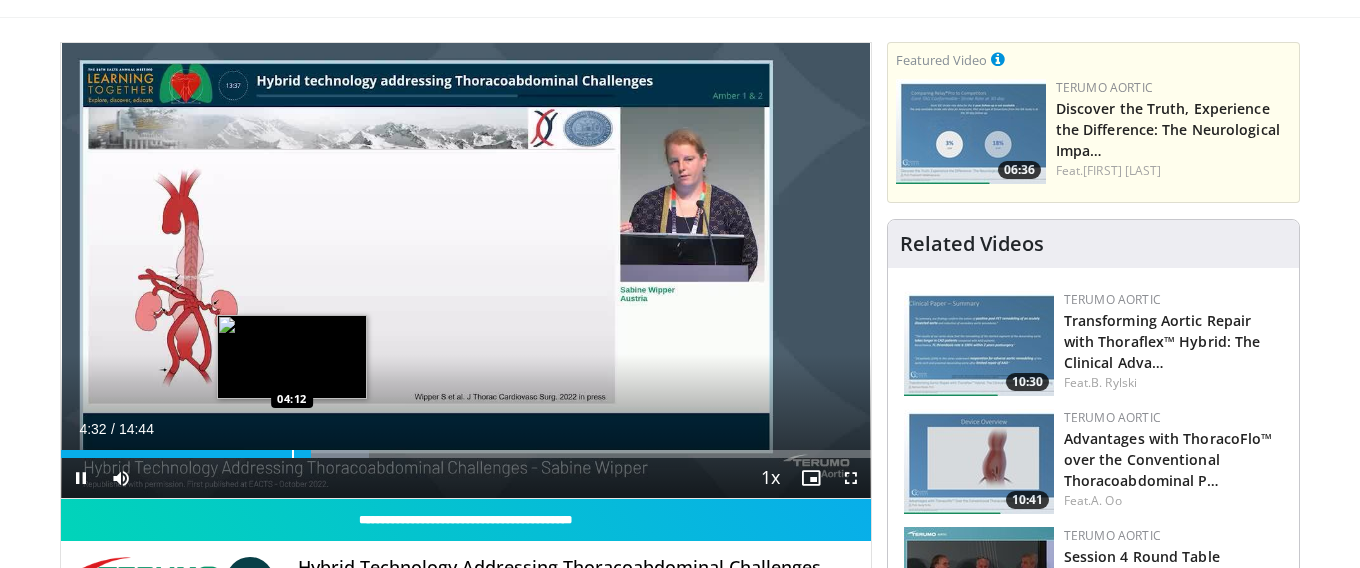 click at bounding box center (293, 454) 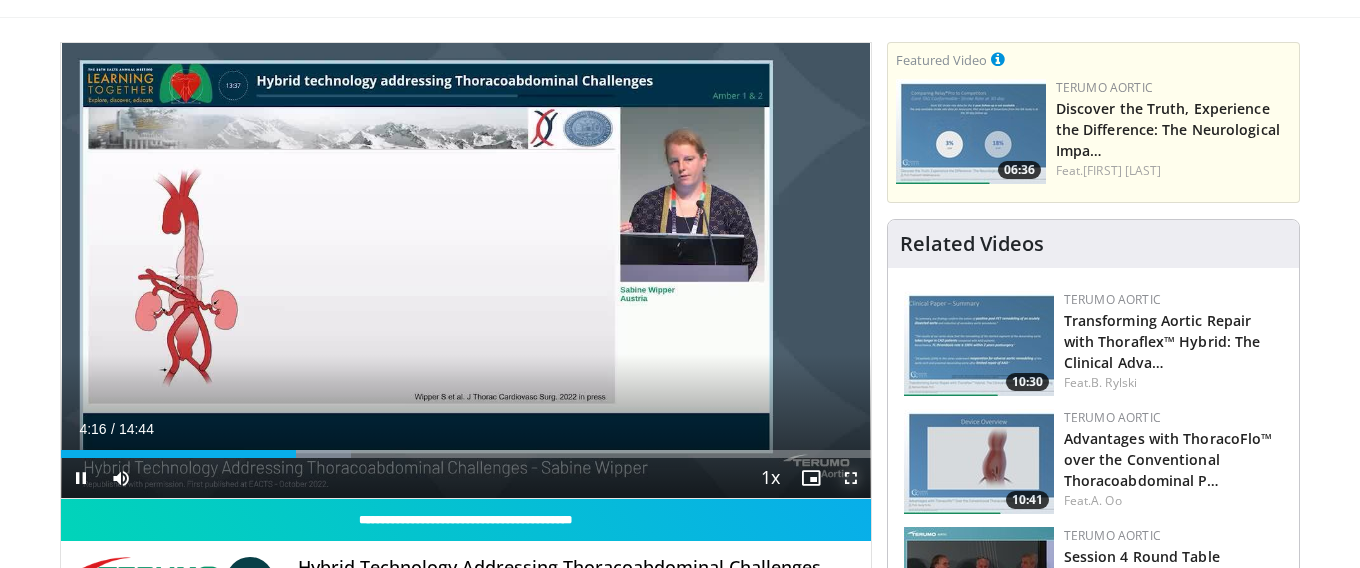 click at bounding box center [851, 478] 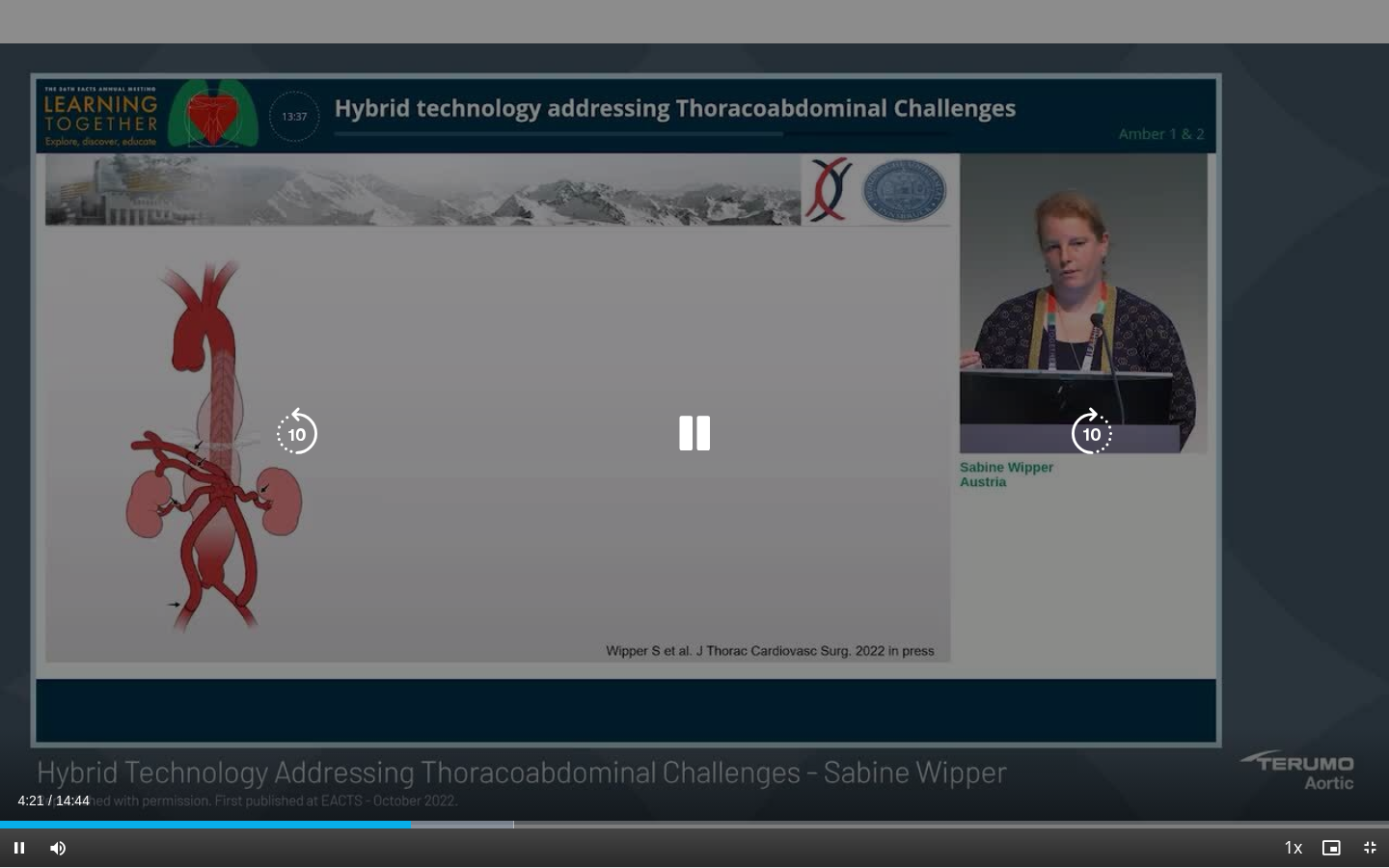 click on "10 seconds
Tap to unmute" at bounding box center (694, 433) 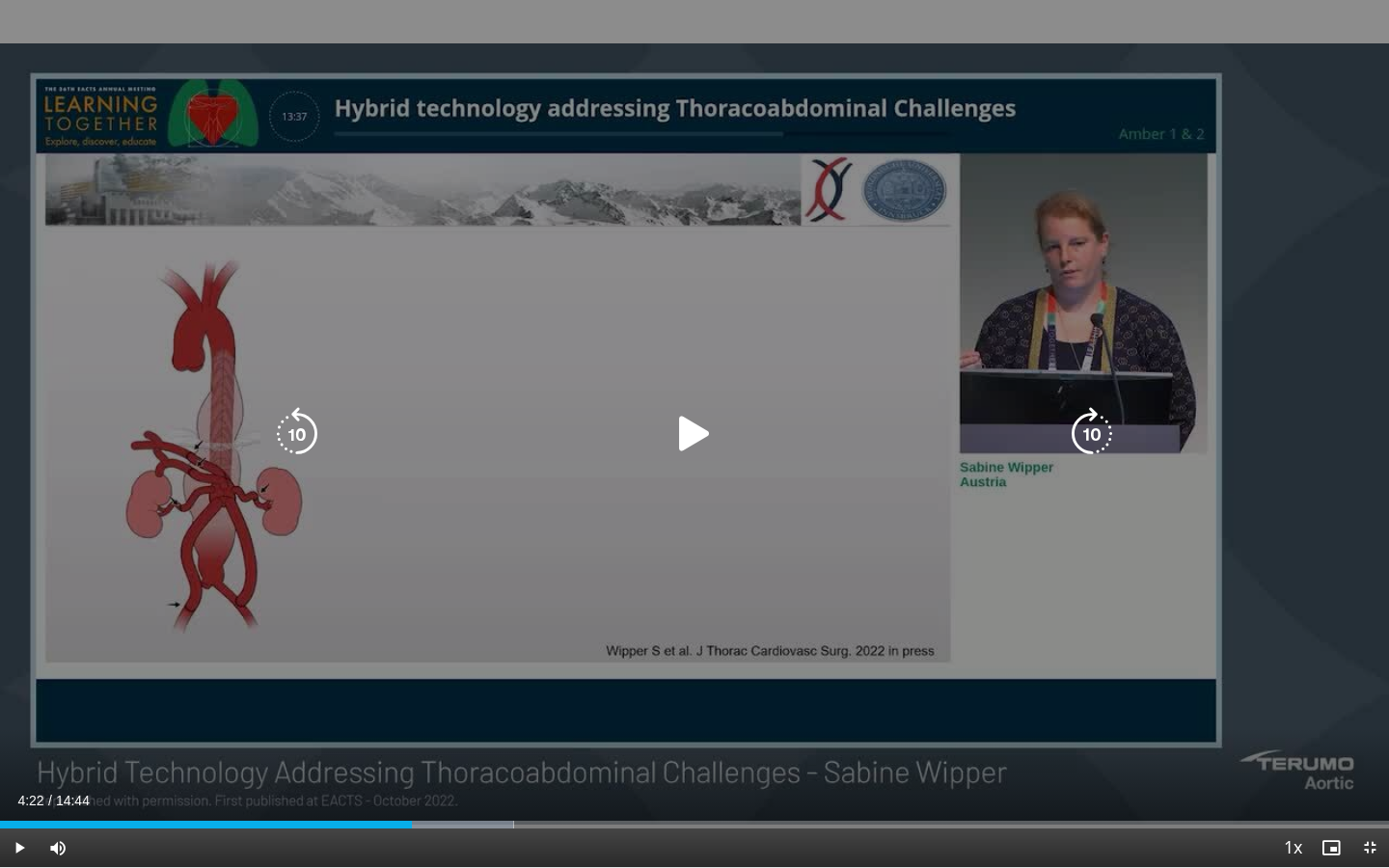click on "10 seconds
Tap to unmute" at bounding box center [694, 433] 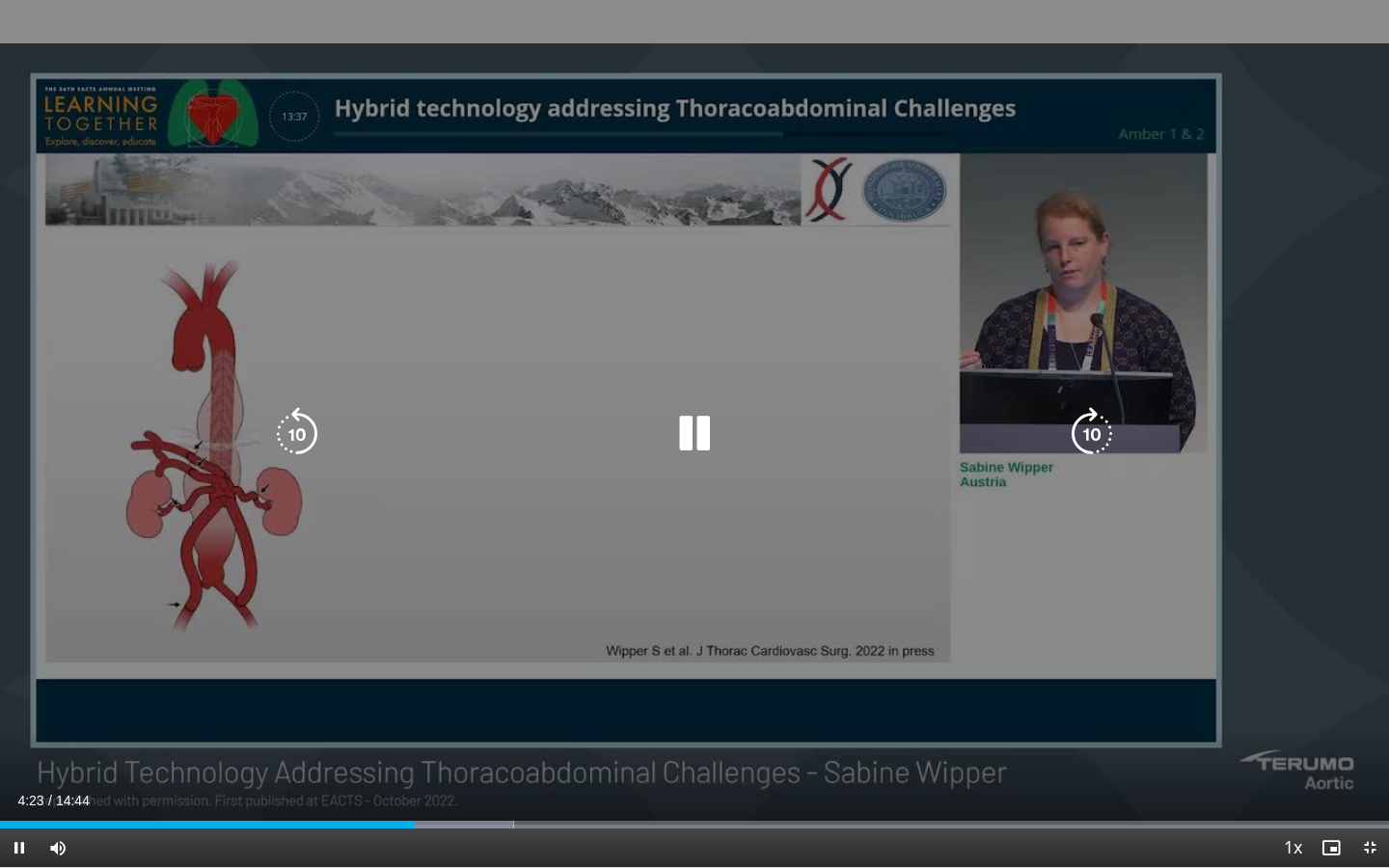 click on "10 seconds
Tap to unmute" at bounding box center [694, 433] 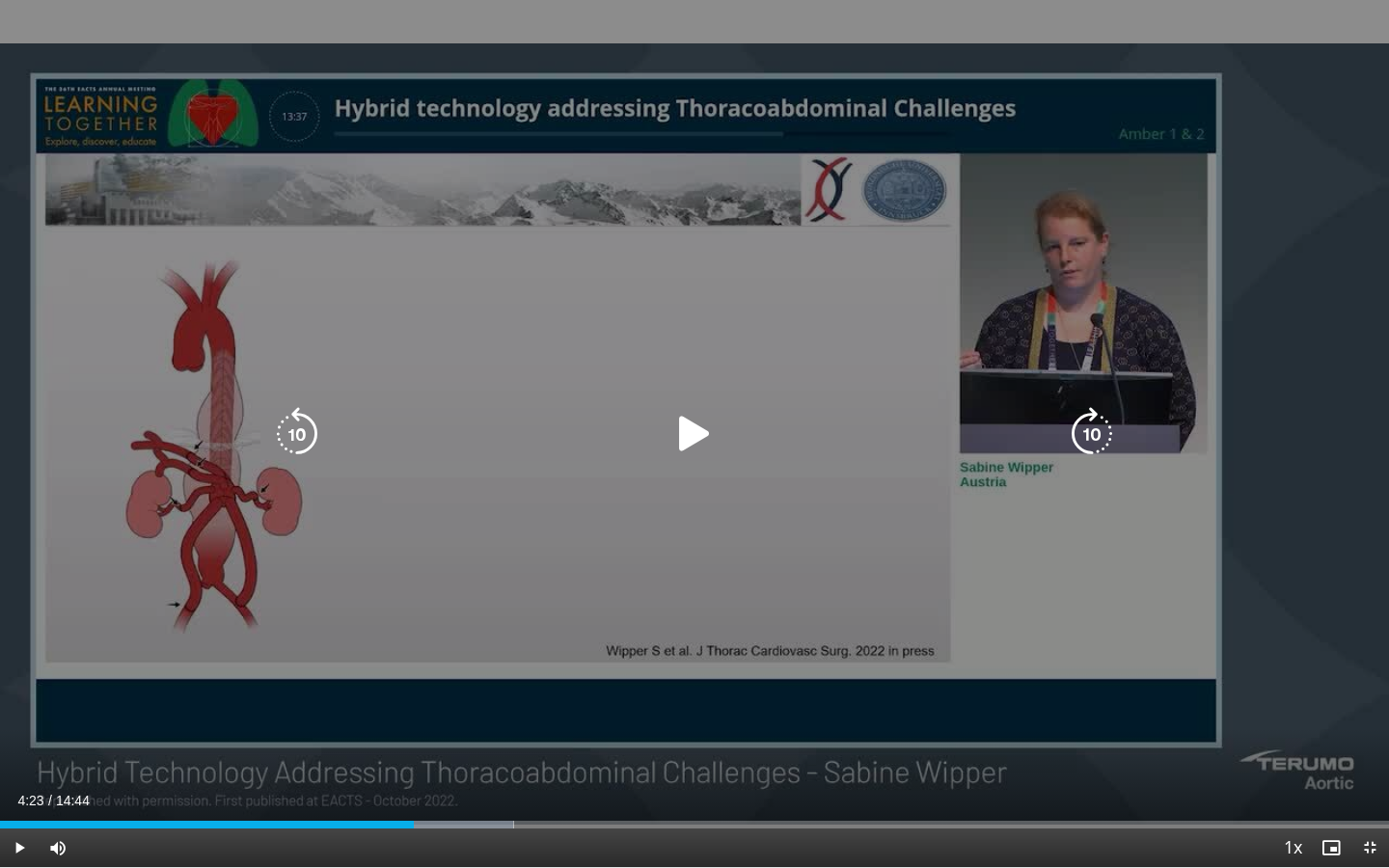 click at bounding box center (694, 434) 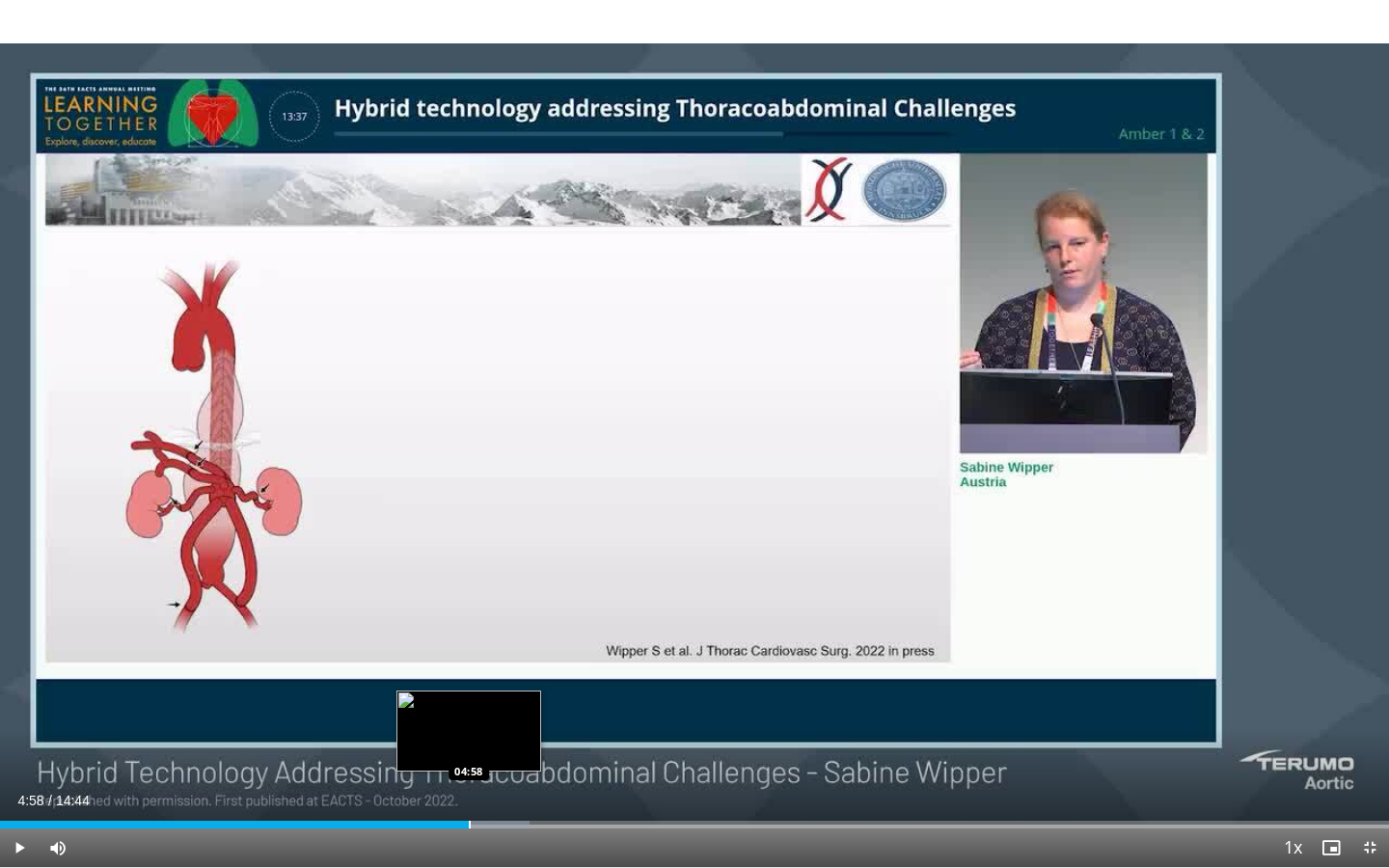 click at bounding box center [470, 825] 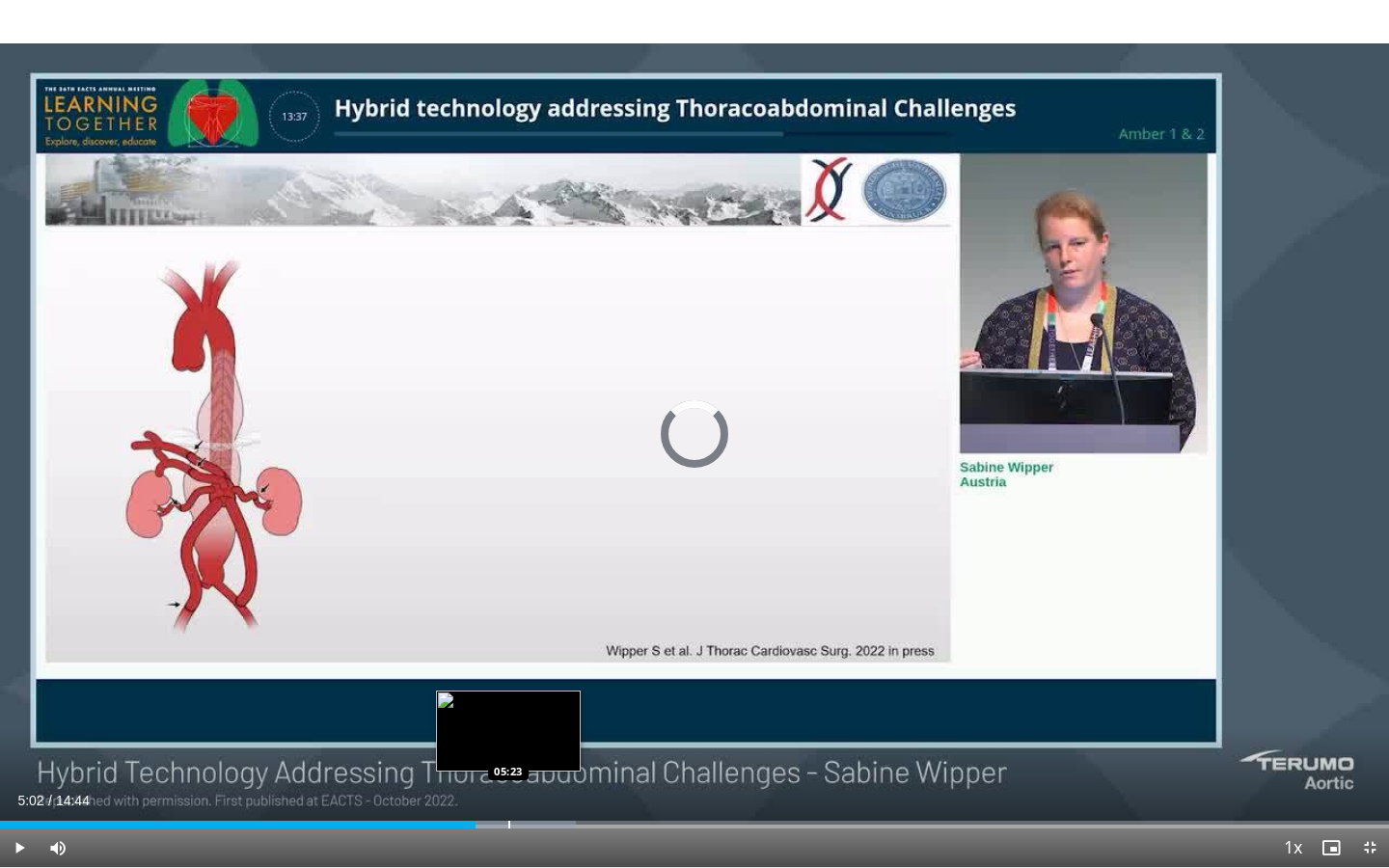 click at bounding box center [509, 825] 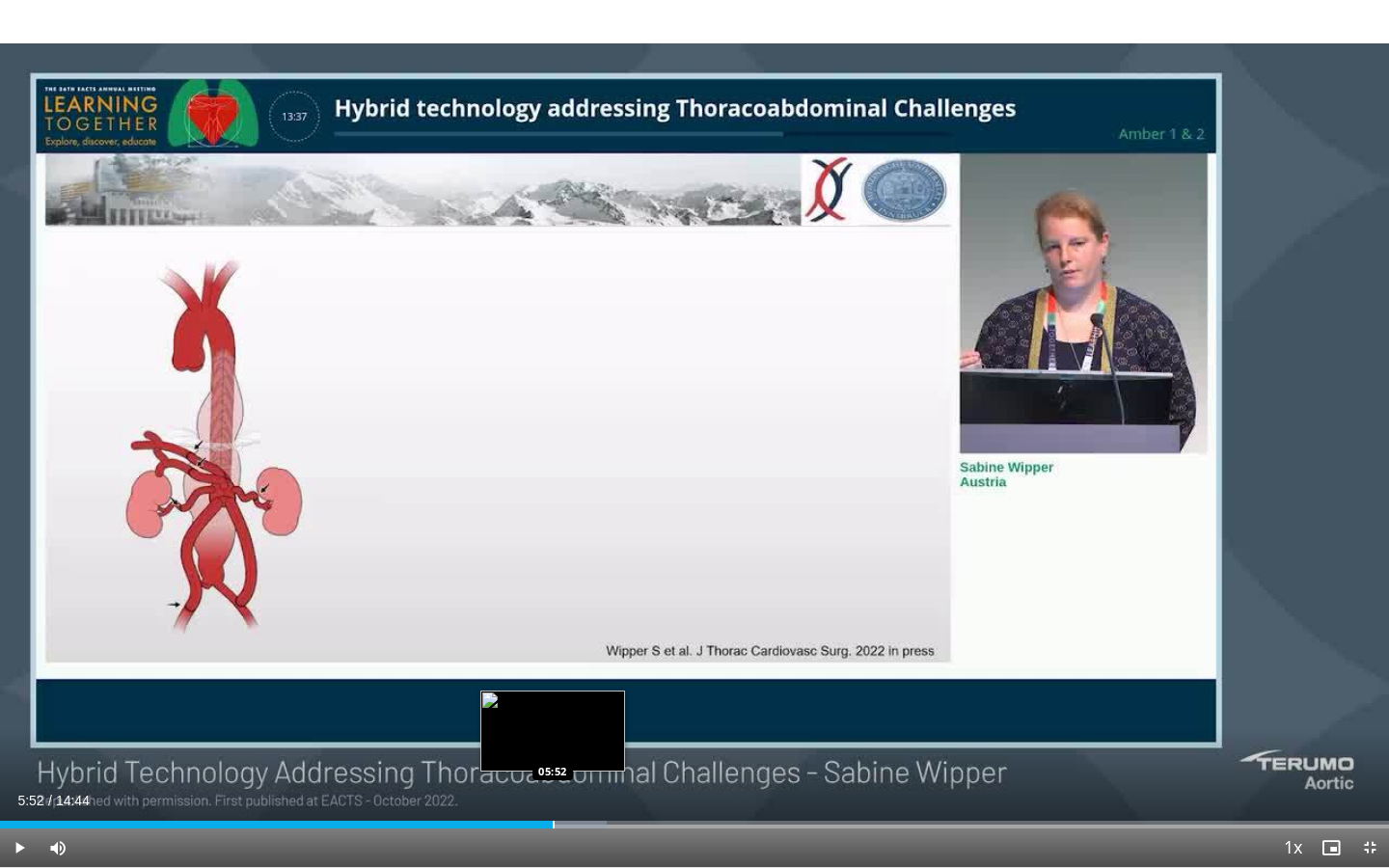 click at bounding box center (554, 825) 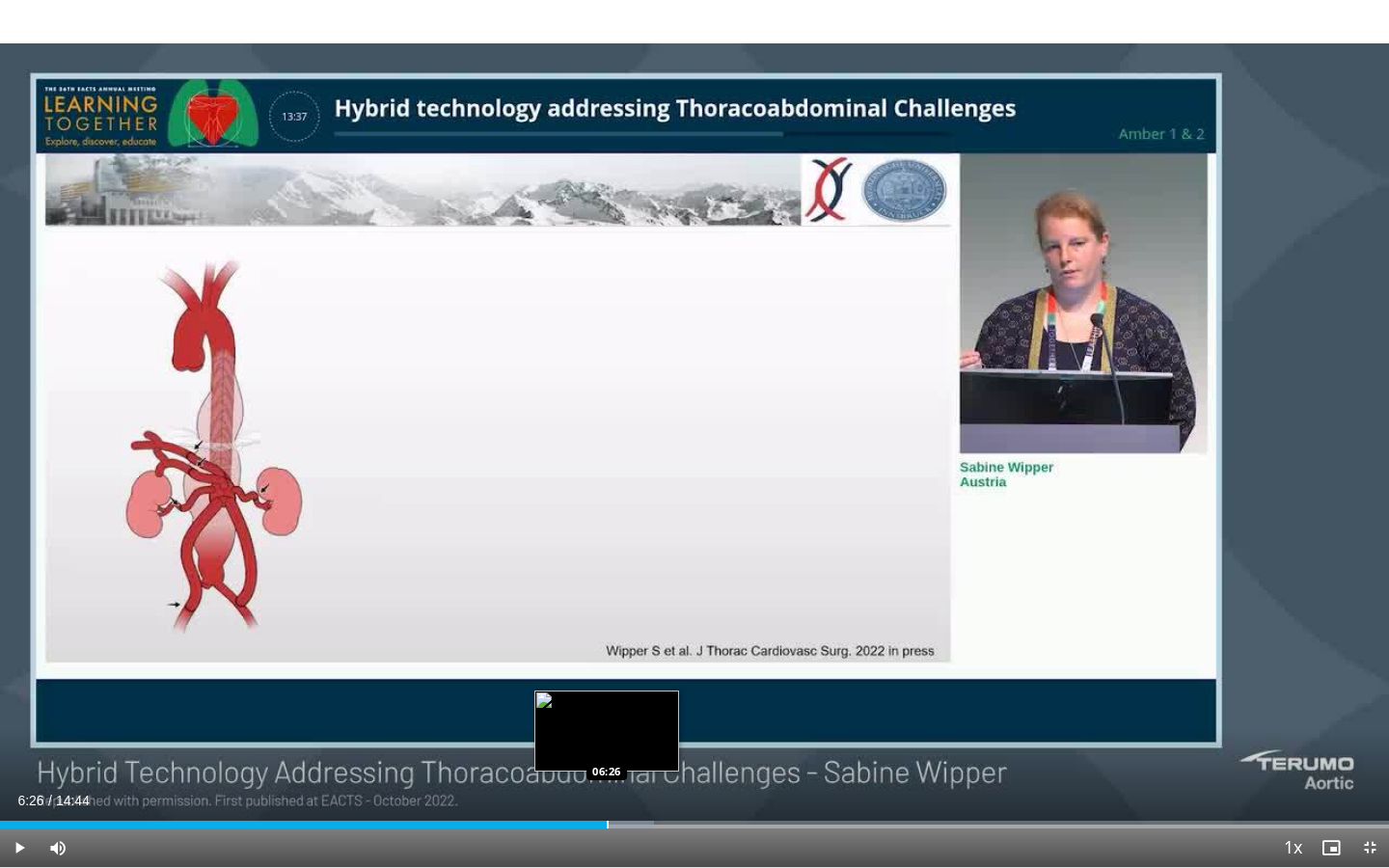 click at bounding box center [608, 825] 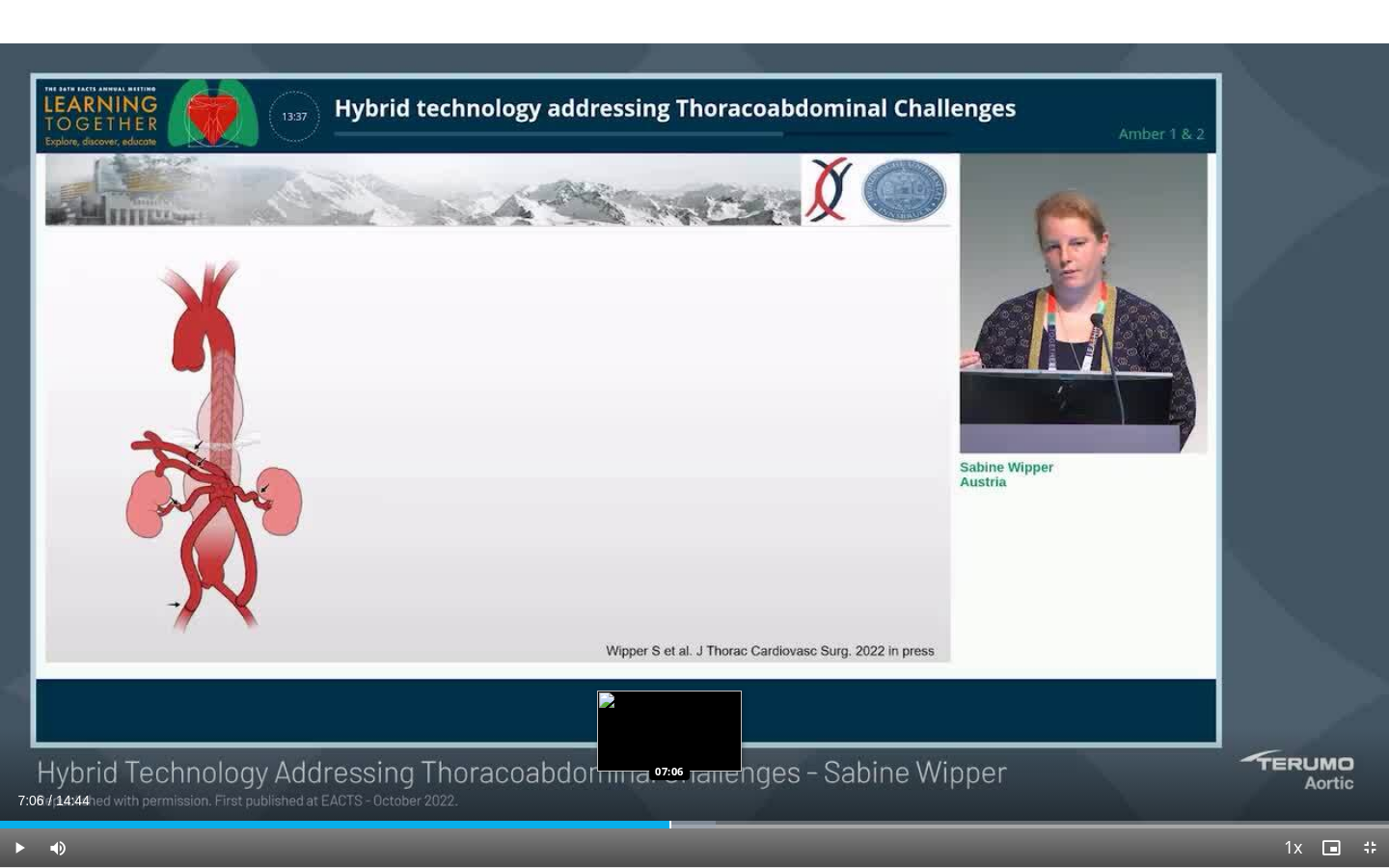 click at bounding box center [670, 825] 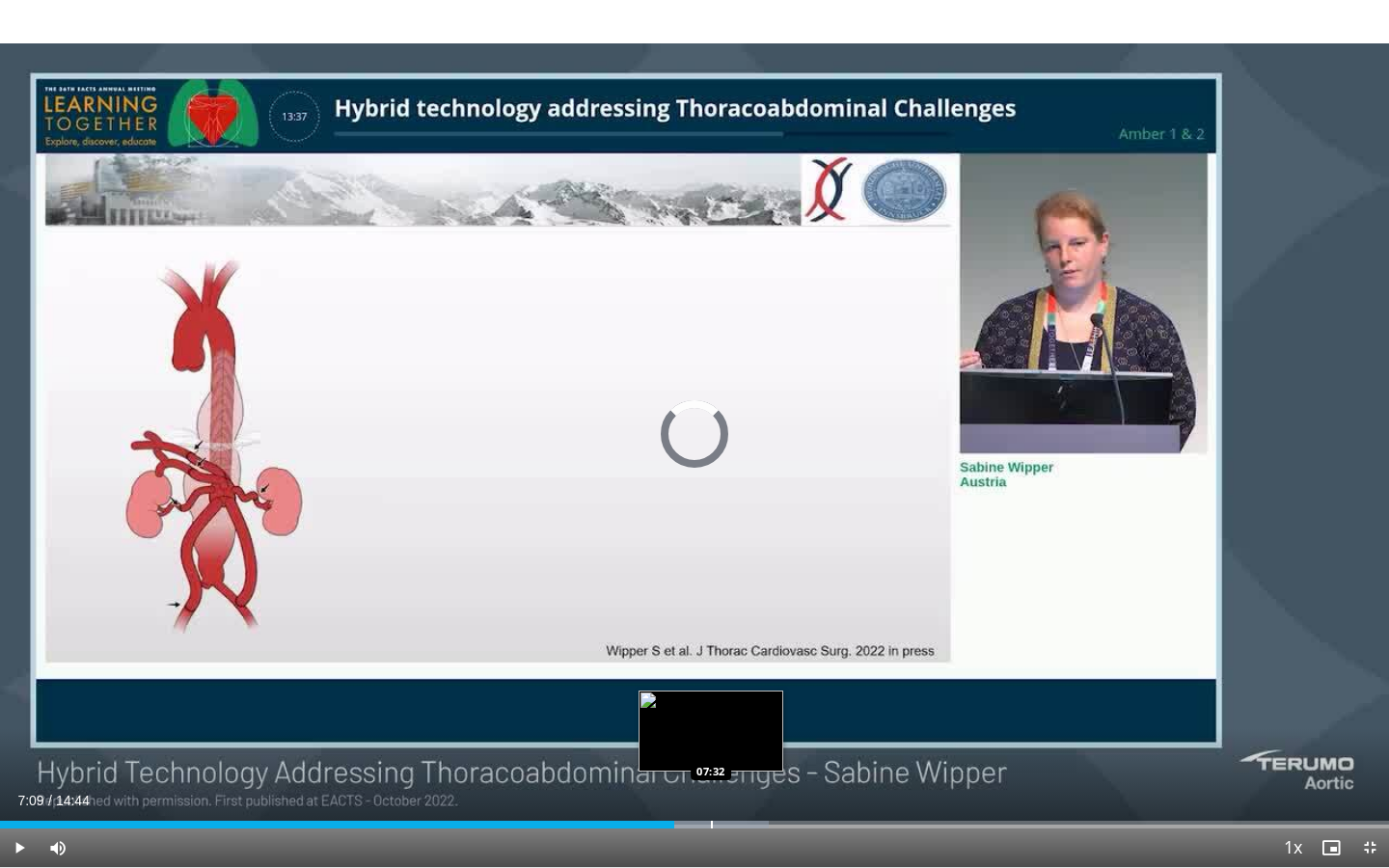click at bounding box center (712, 825) 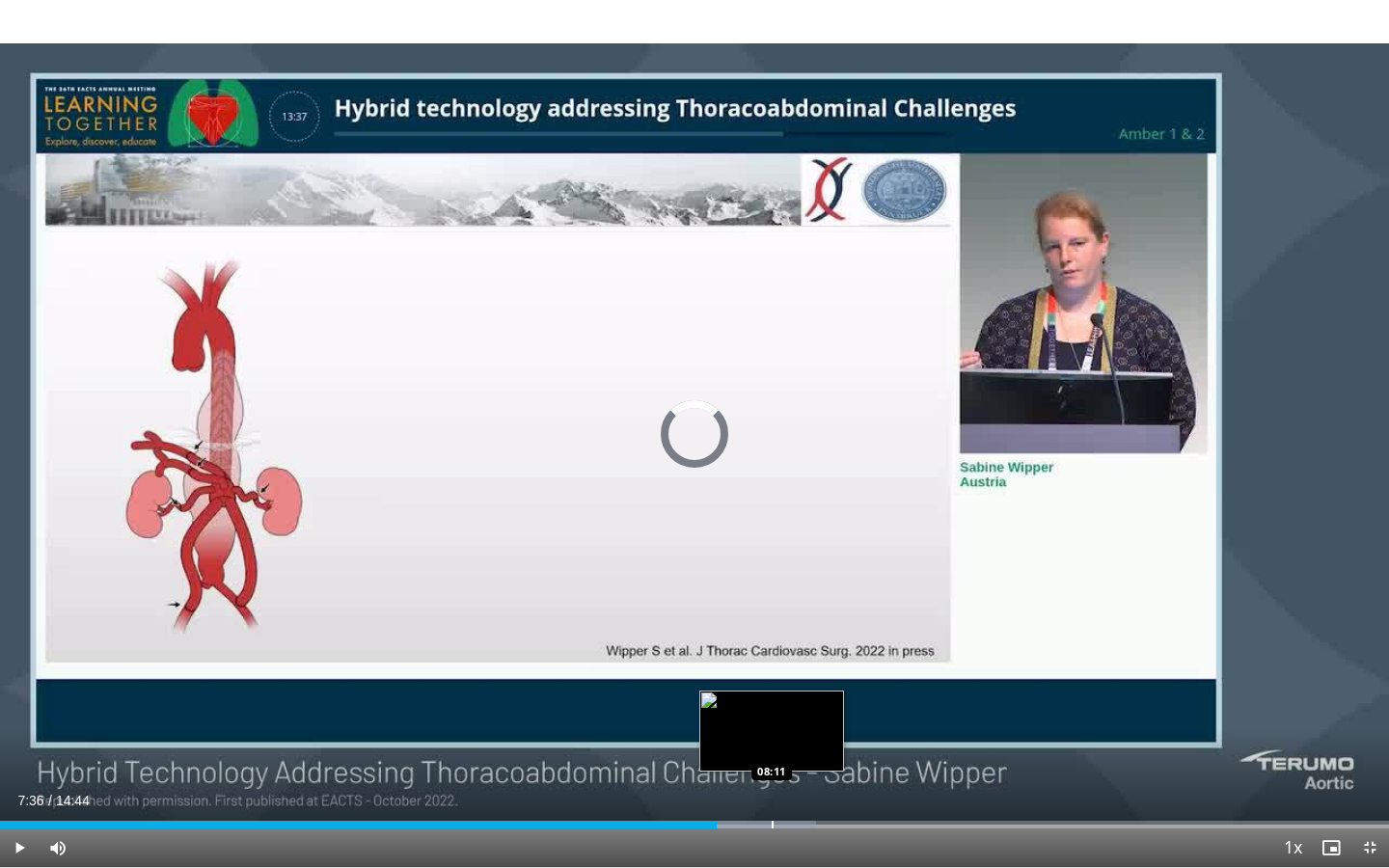 click at bounding box center [773, 825] 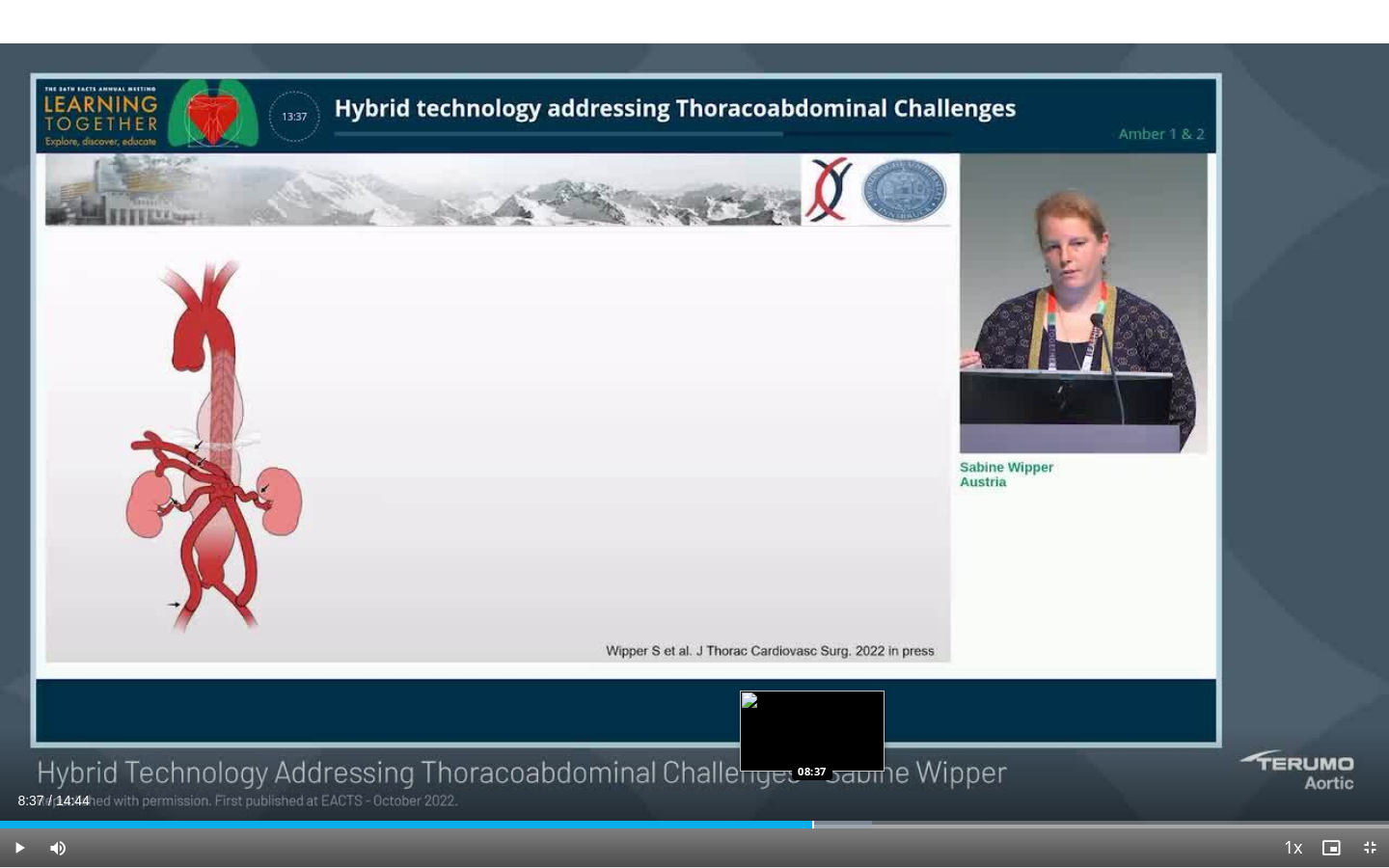 click at bounding box center (813, 825) 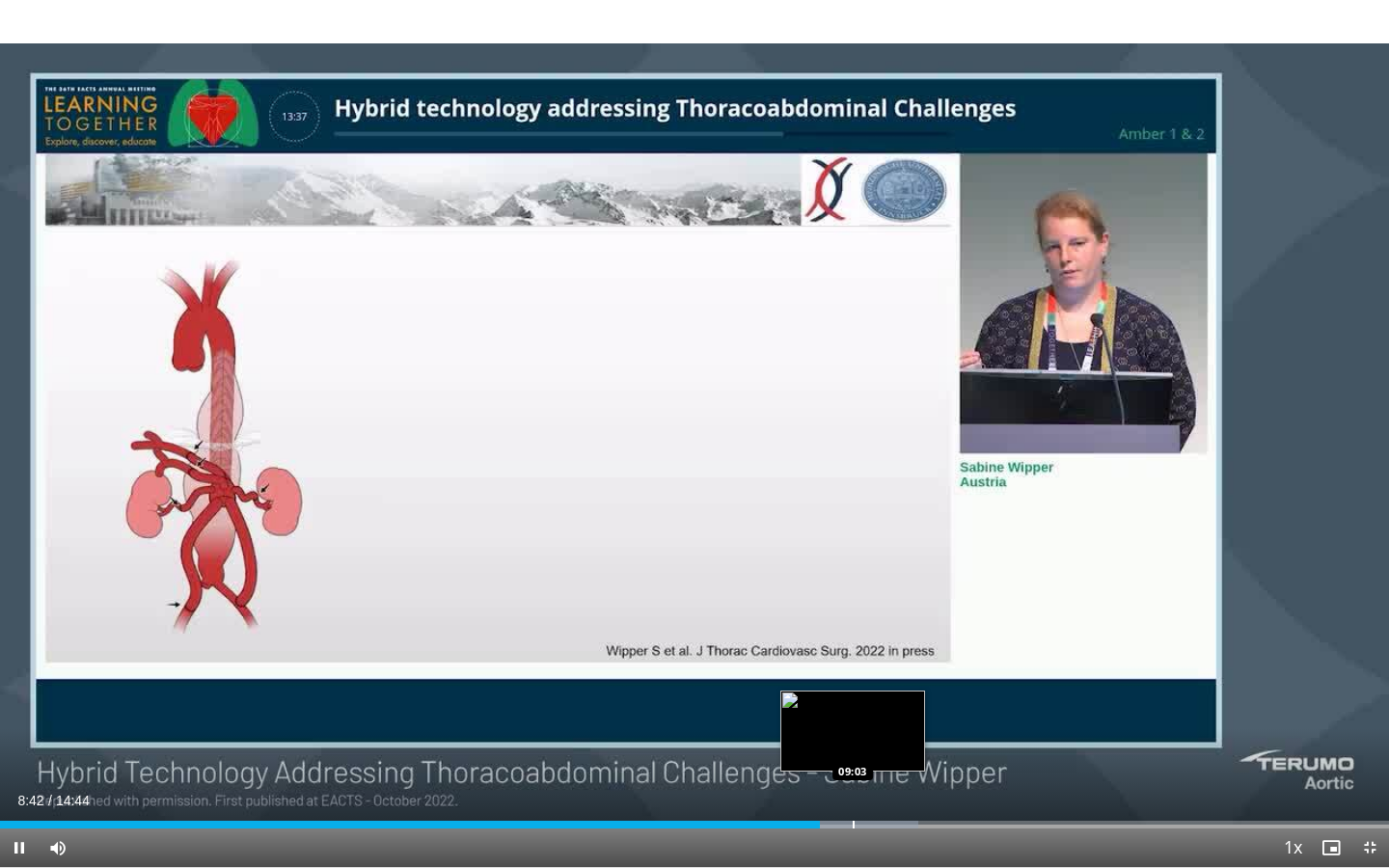 click on "**********" at bounding box center (694, 434) 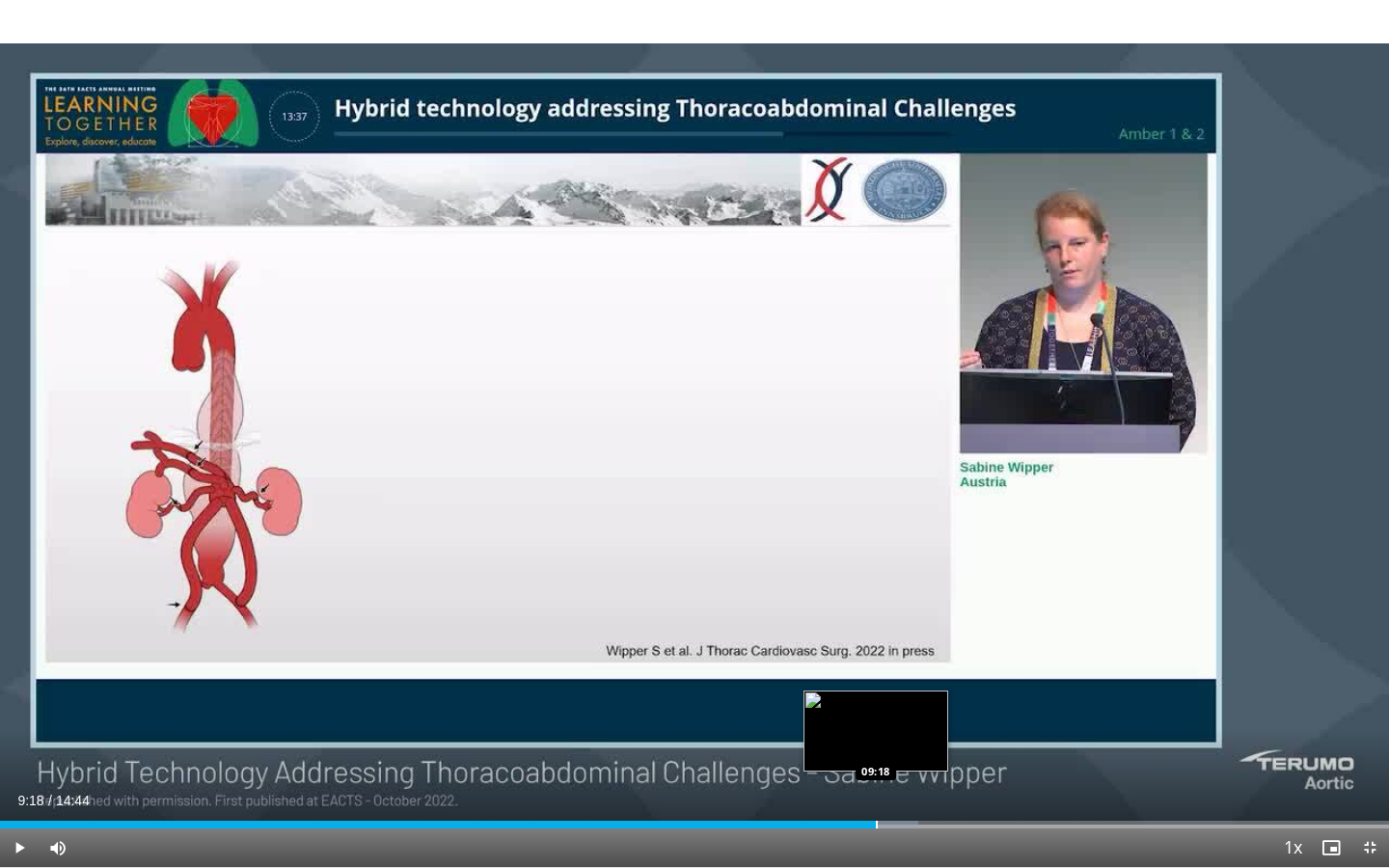 click at bounding box center (877, 825) 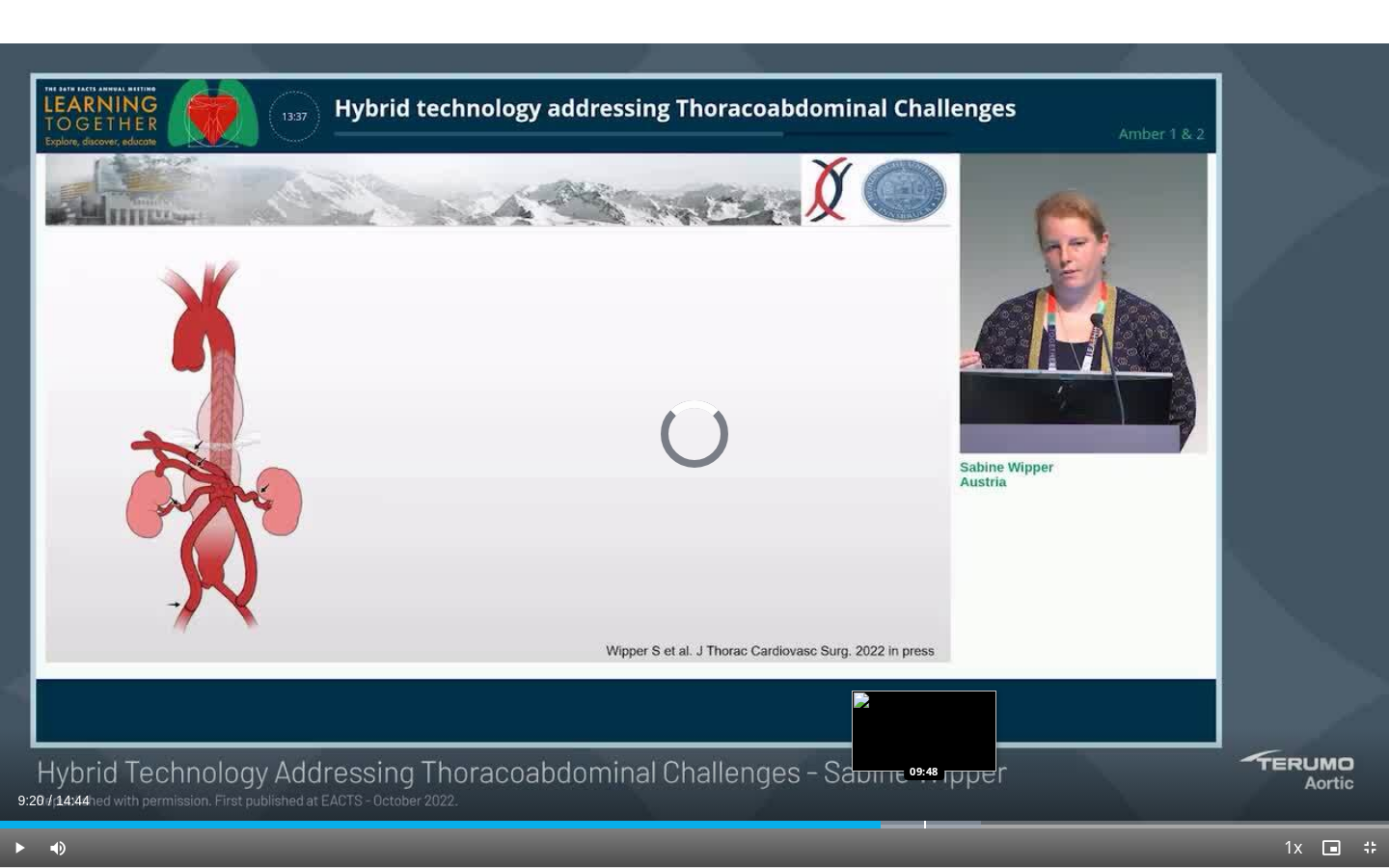 click at bounding box center (925, 825) 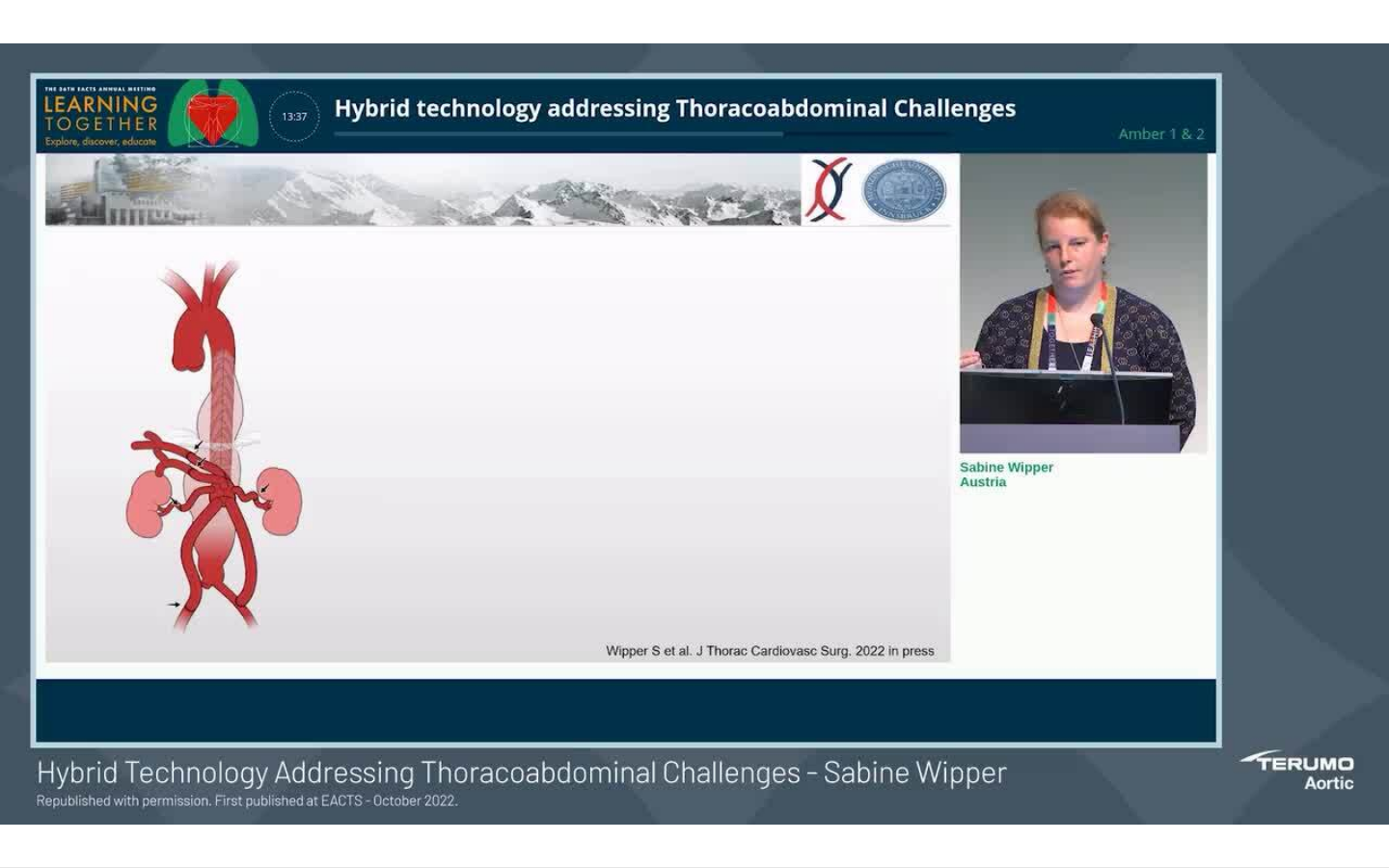 click on "**********" at bounding box center [694, 434] 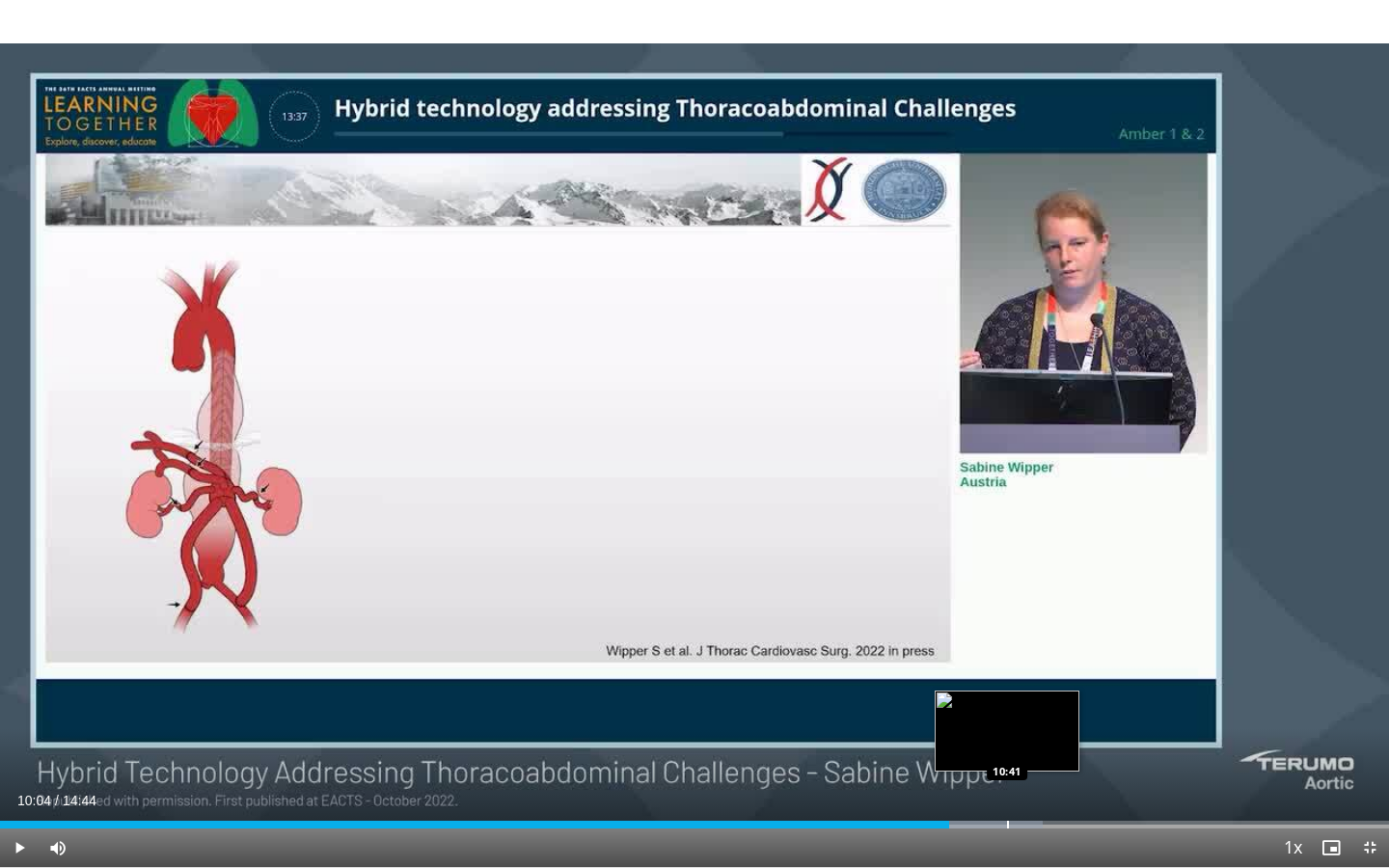 click at bounding box center (1008, 825) 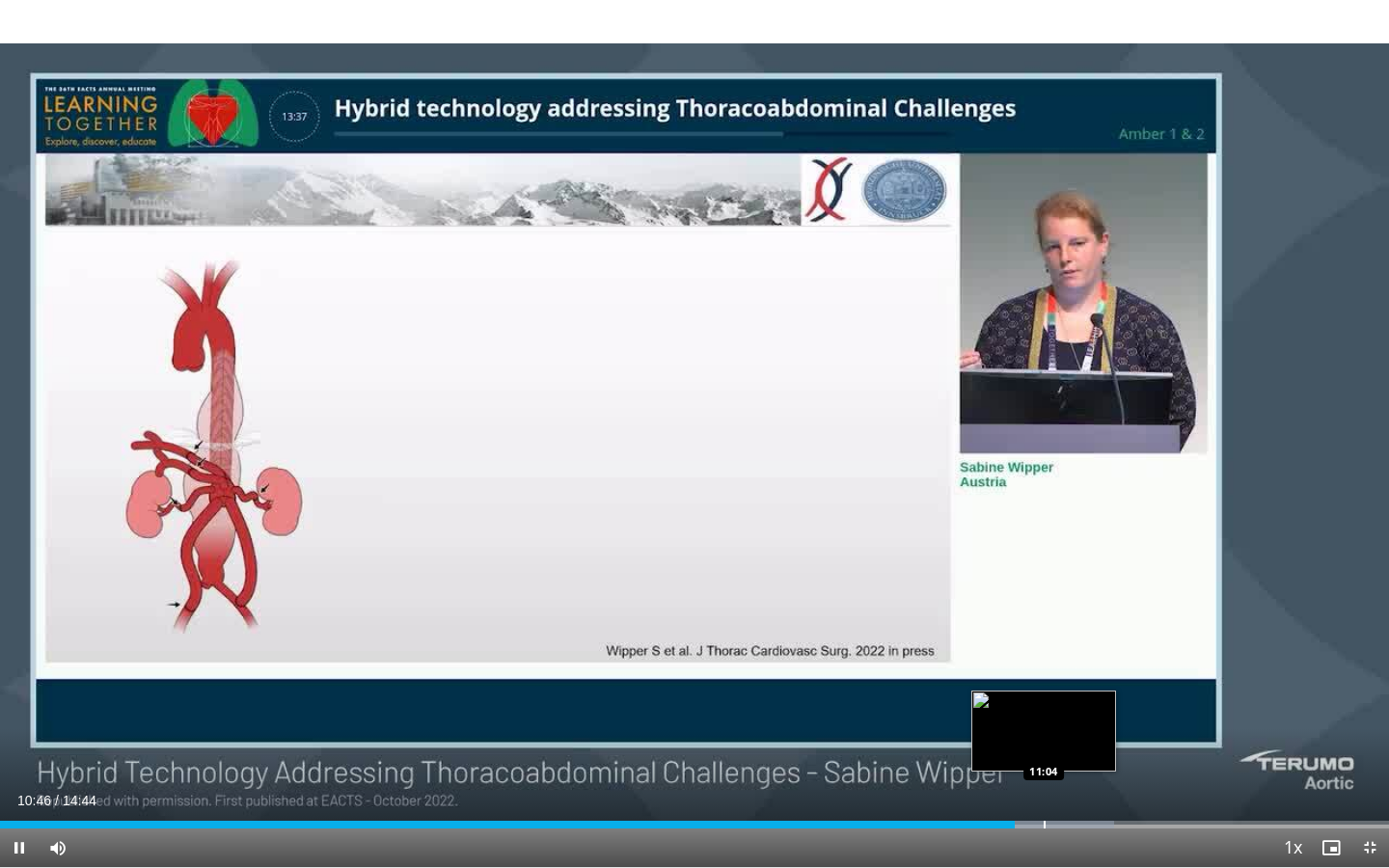 click at bounding box center [1045, 825] 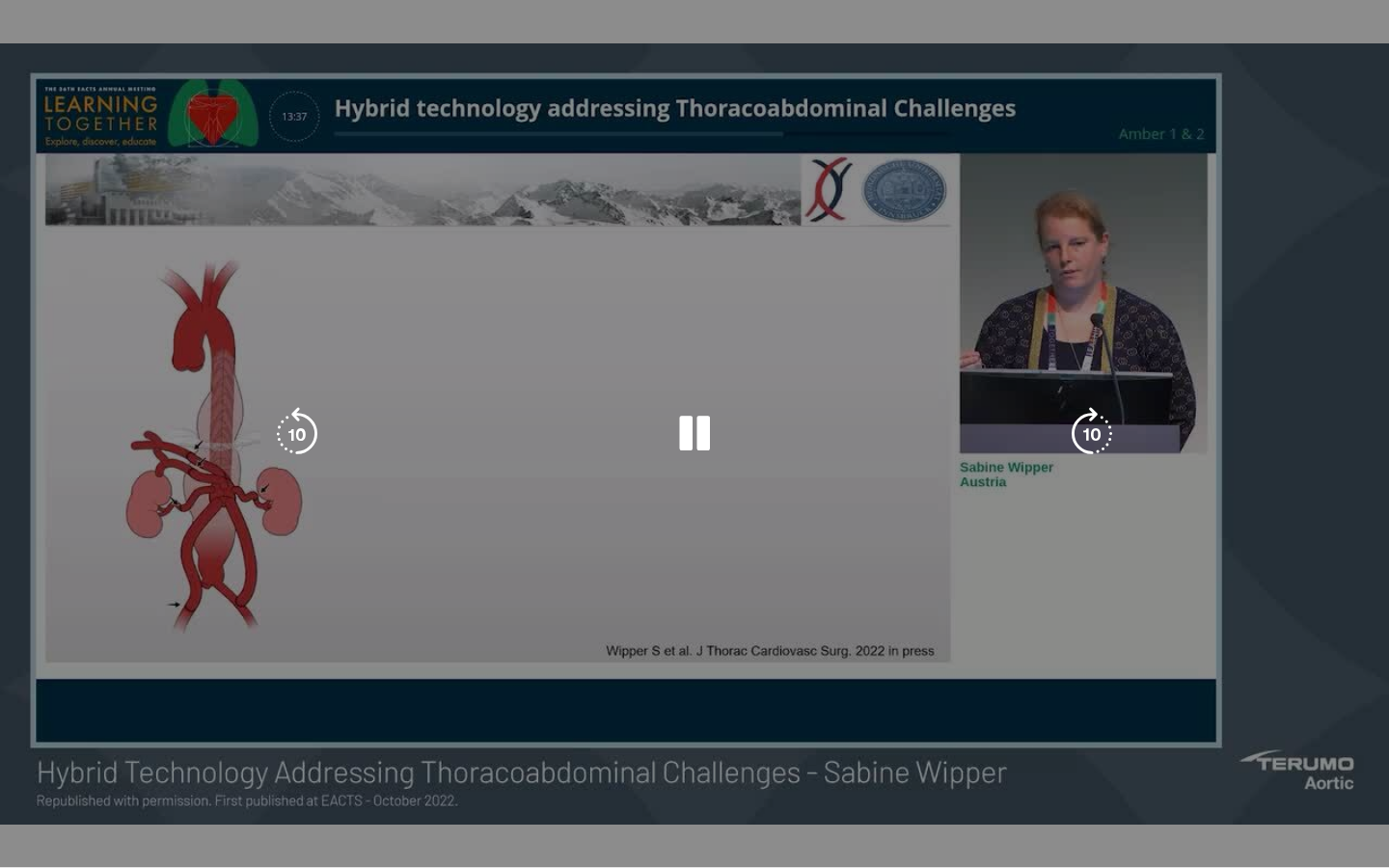 click on "10 seconds
Tap to unmute" at bounding box center [694, 433] 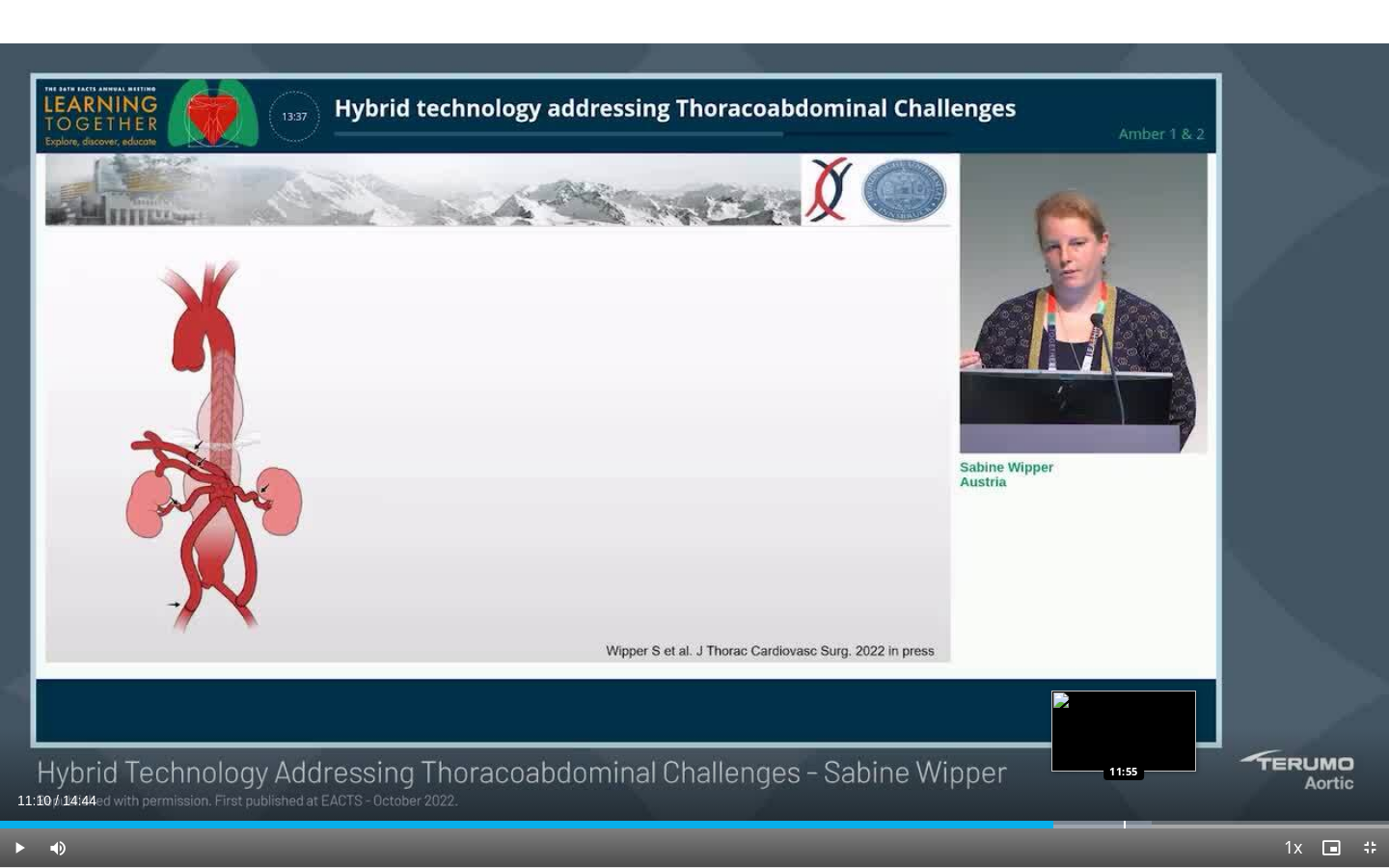click at bounding box center [1125, 825] 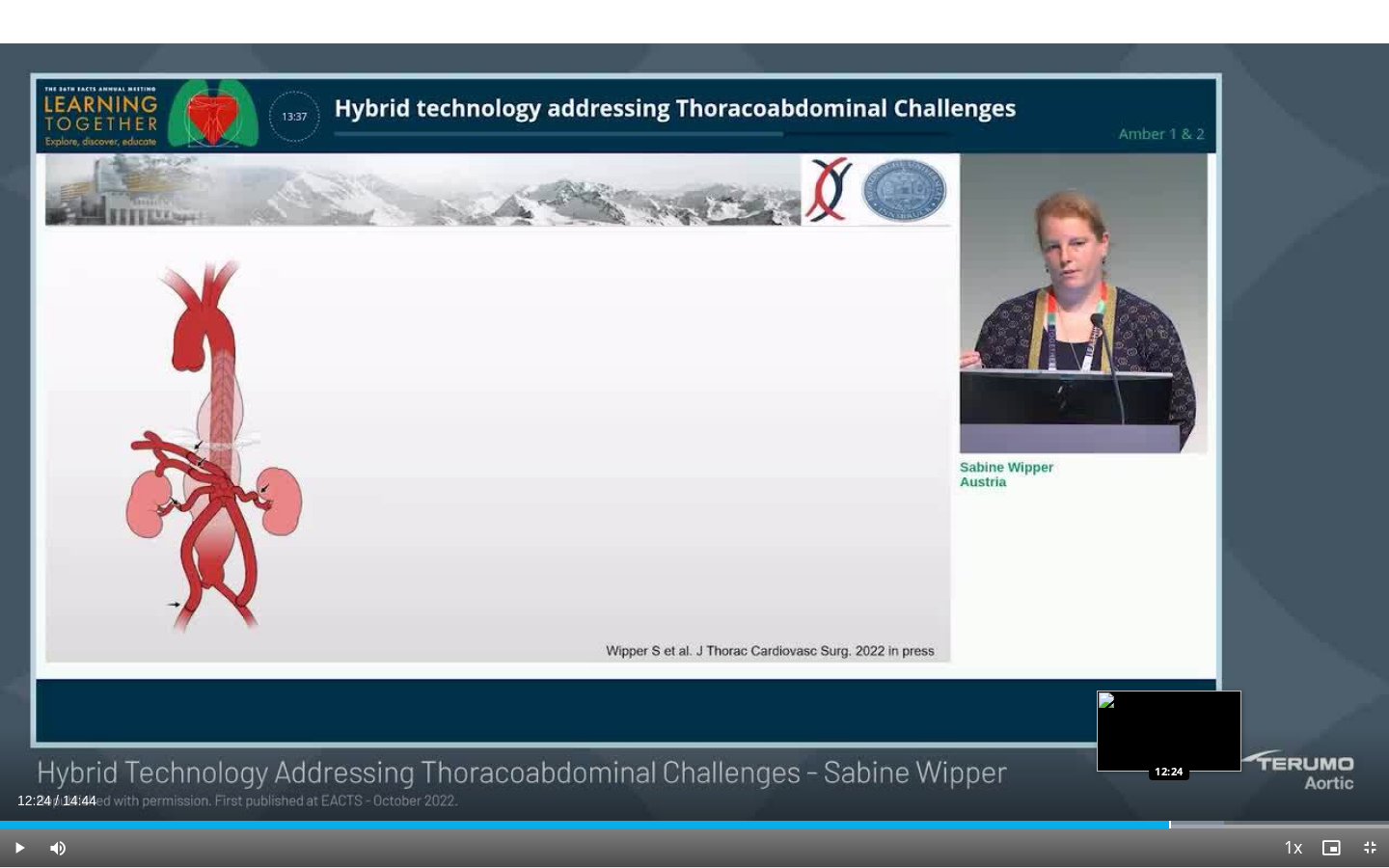 click at bounding box center [1170, 825] 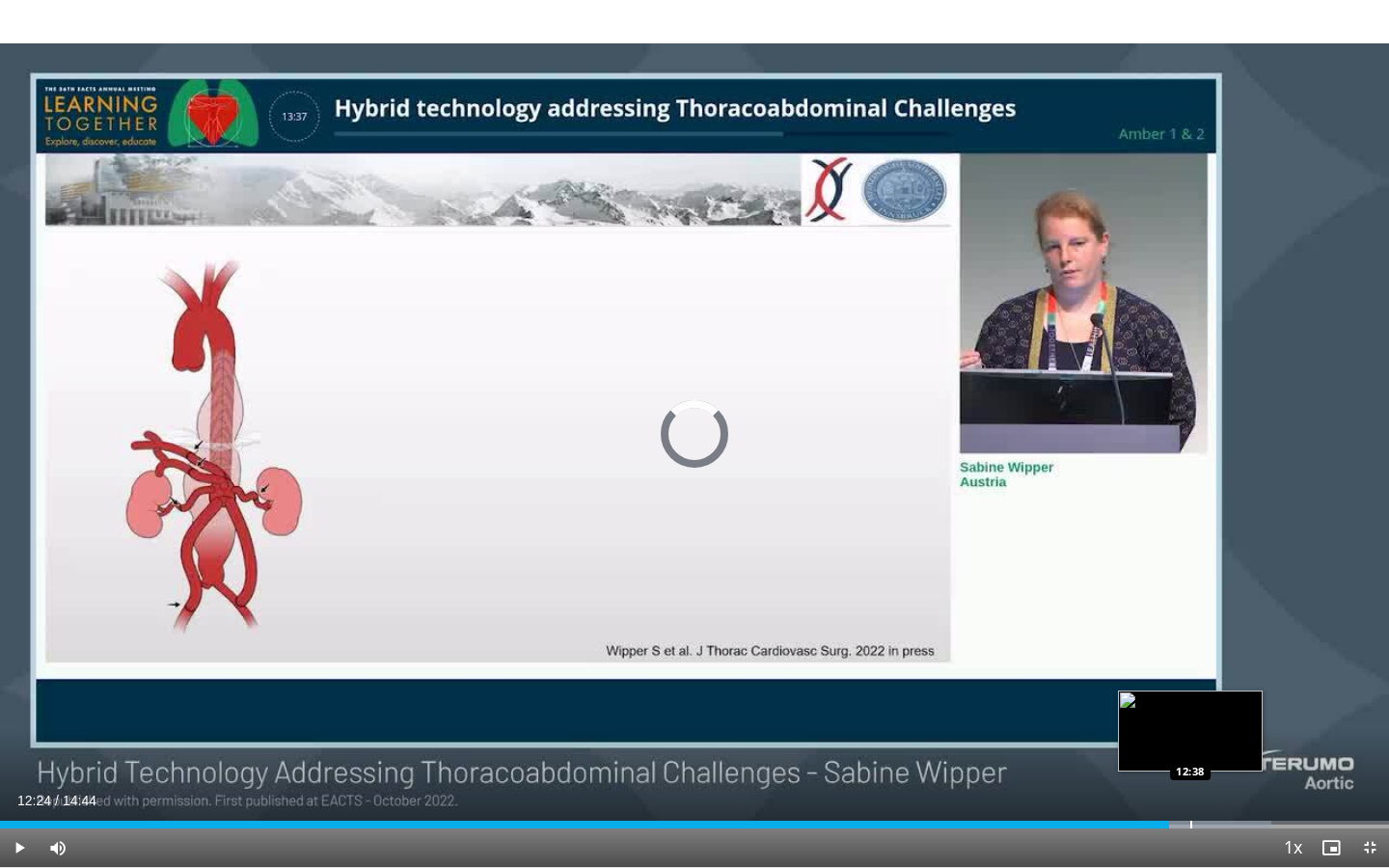 click at bounding box center (1191, 825) 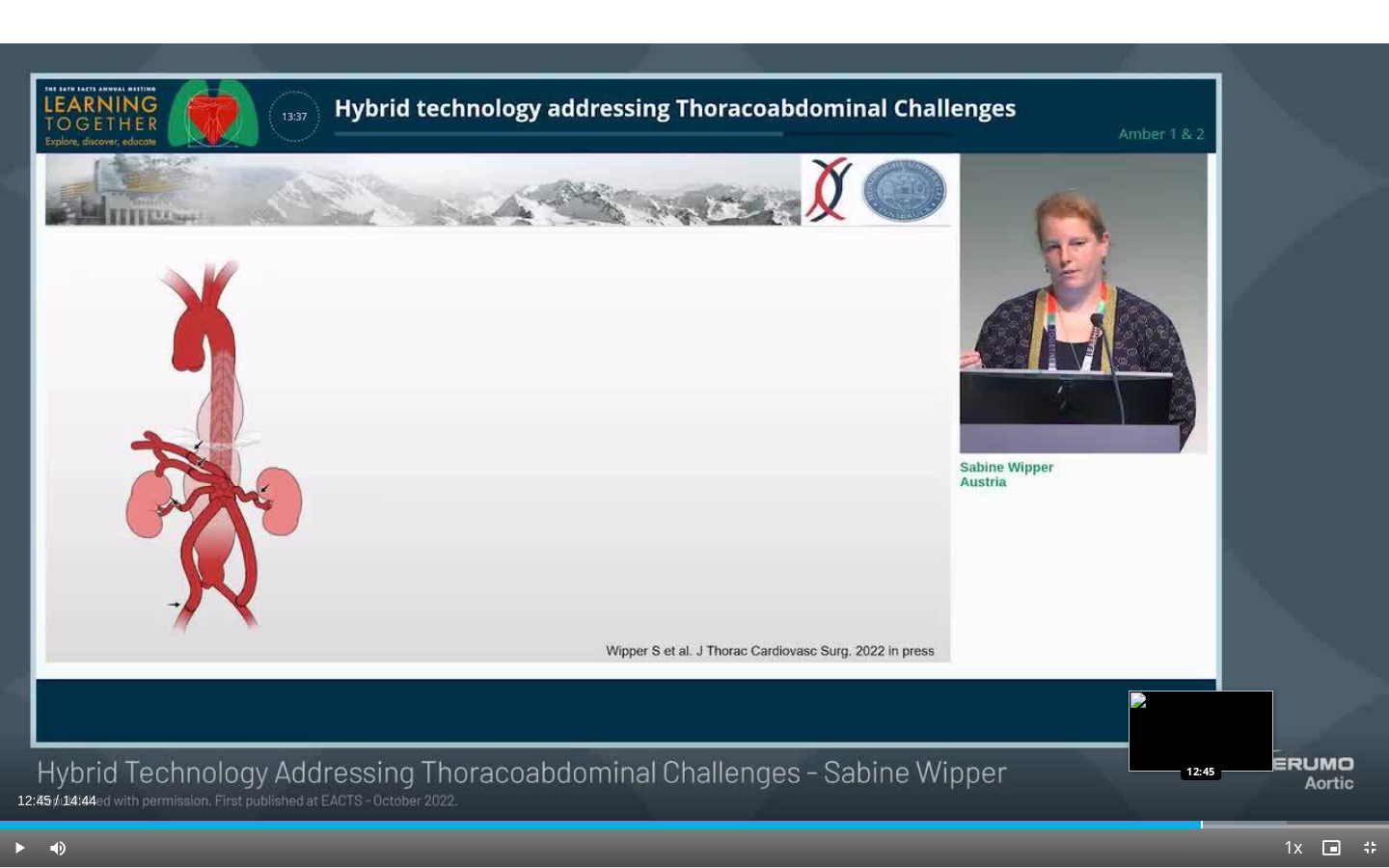 click at bounding box center [1202, 825] 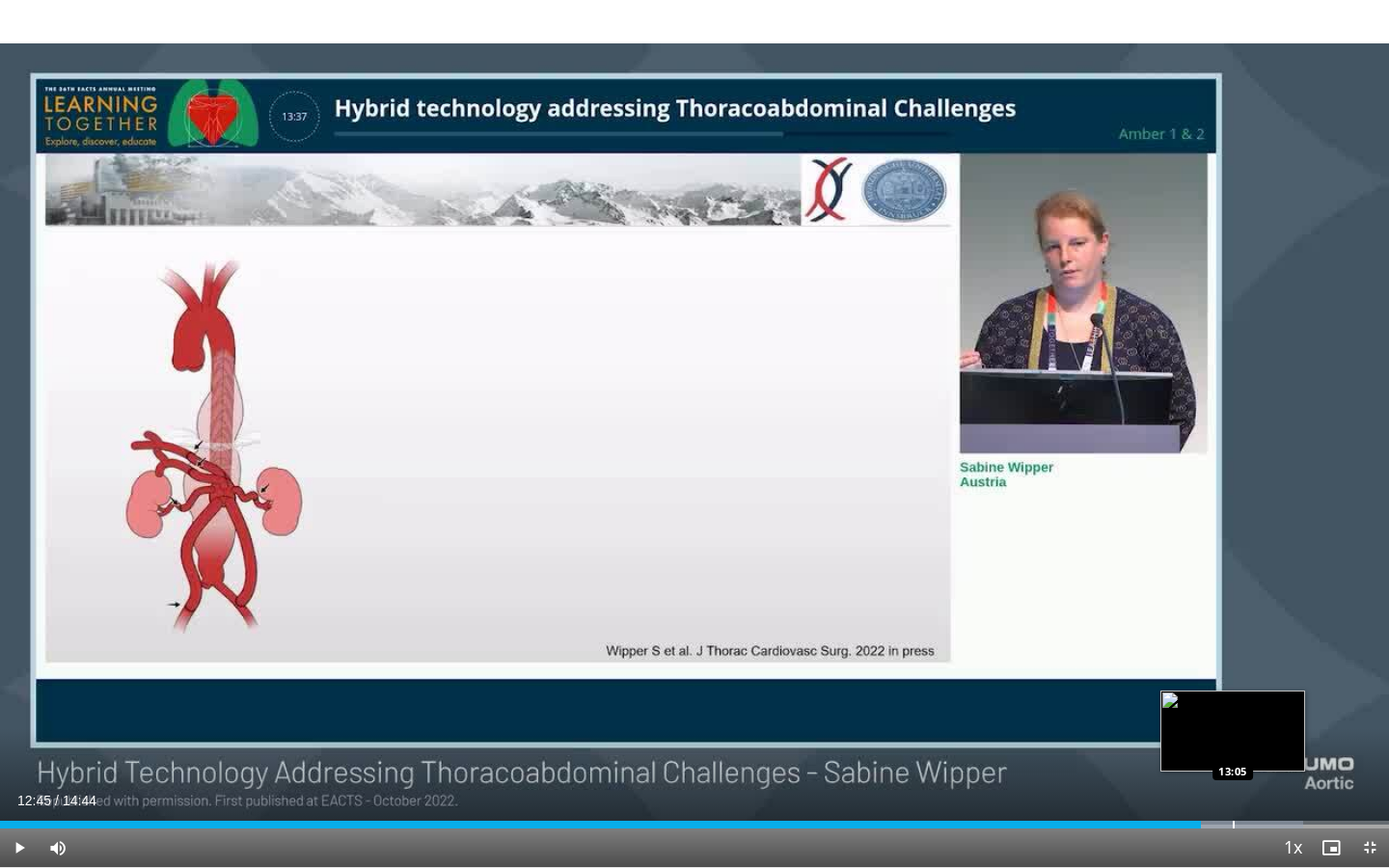 click at bounding box center (1234, 825) 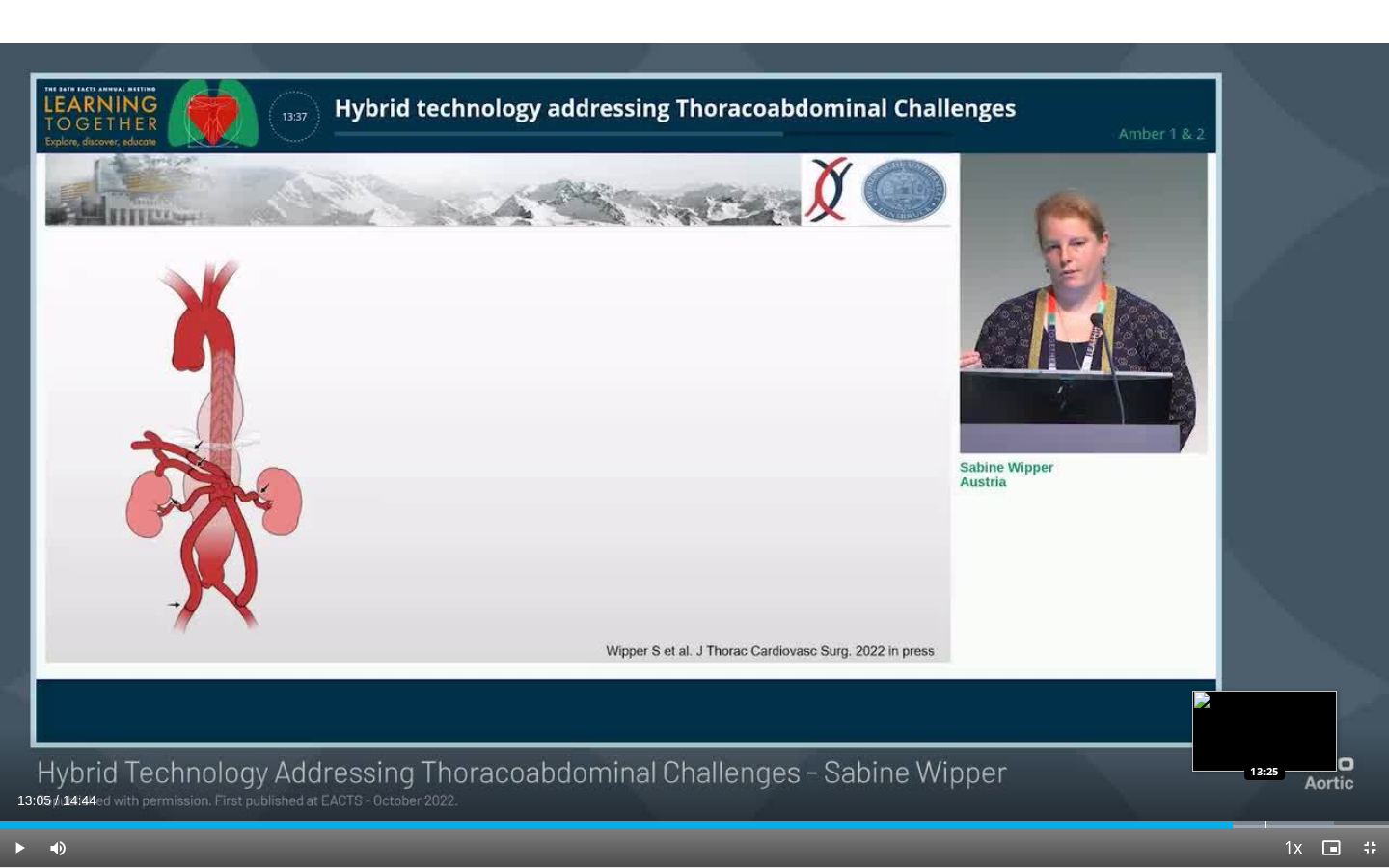 click at bounding box center (1266, 825) 